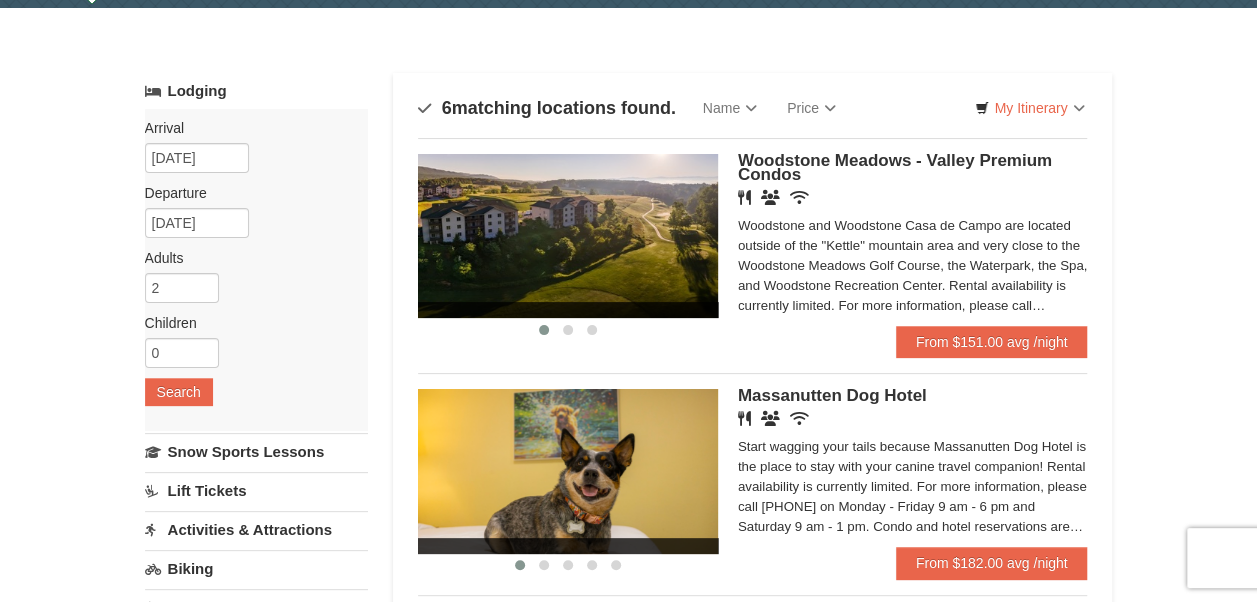 scroll, scrollTop: 0, scrollLeft: 0, axis: both 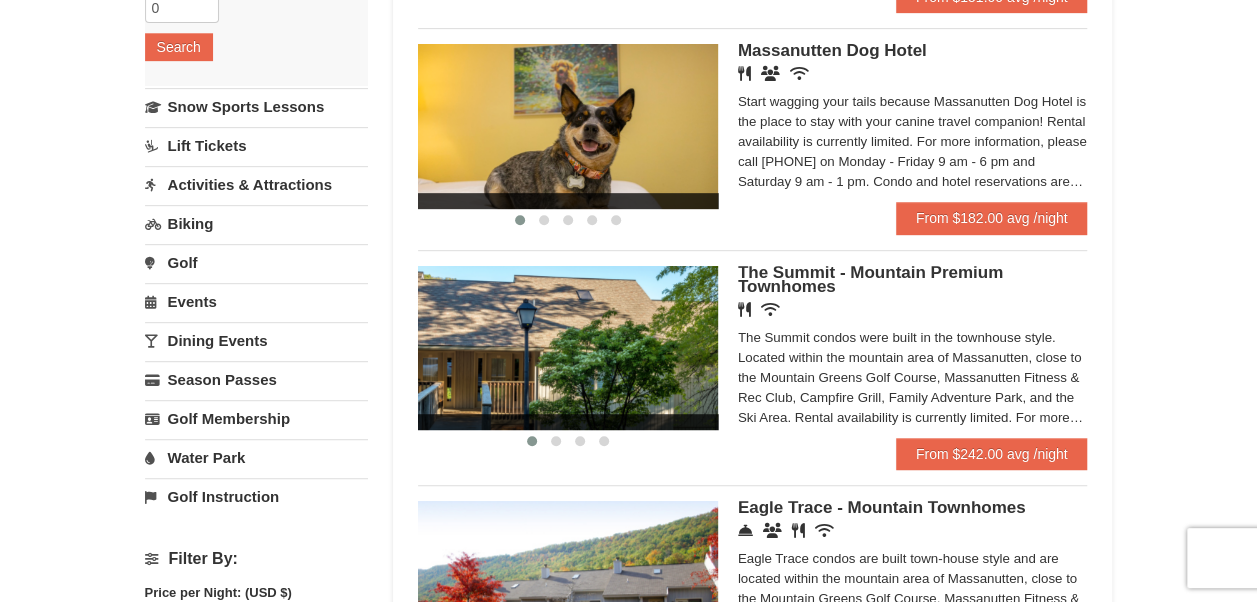 click on "Massanutten Dog Hotel" at bounding box center [832, 50] 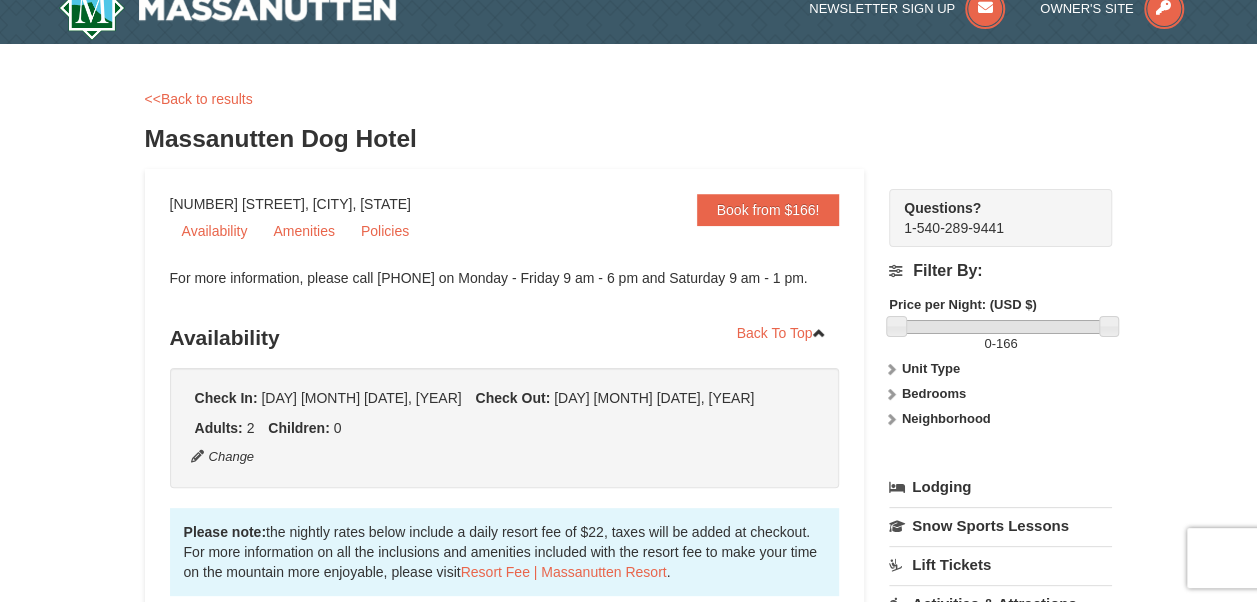 scroll, scrollTop: 0, scrollLeft: 0, axis: both 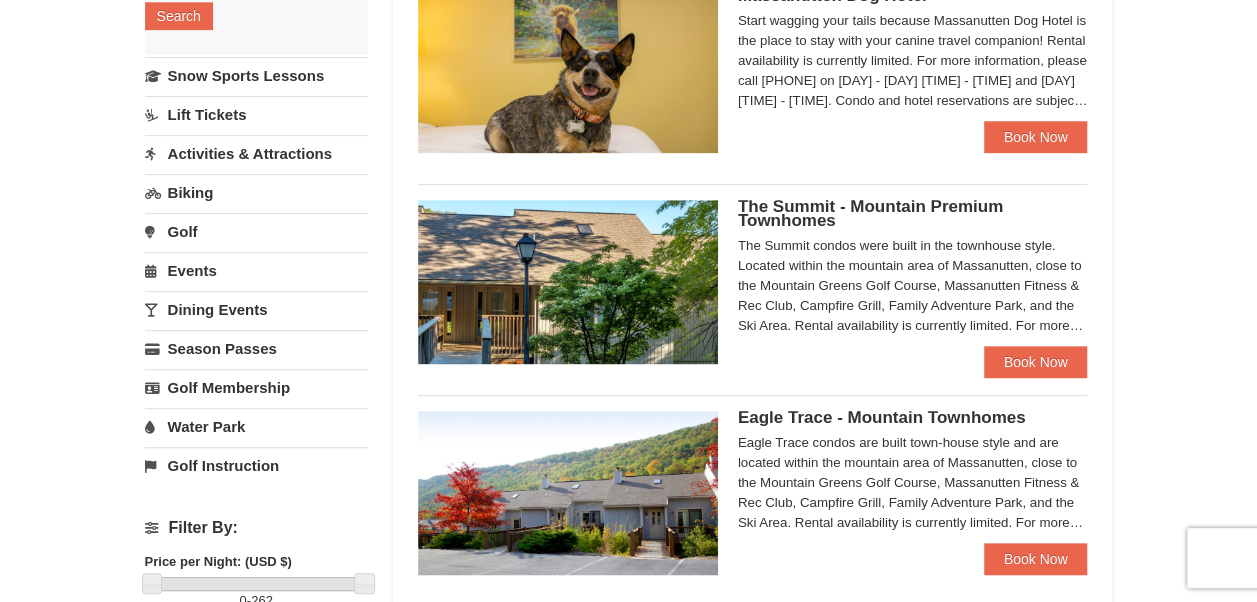 click on "Events" at bounding box center (256, 270) 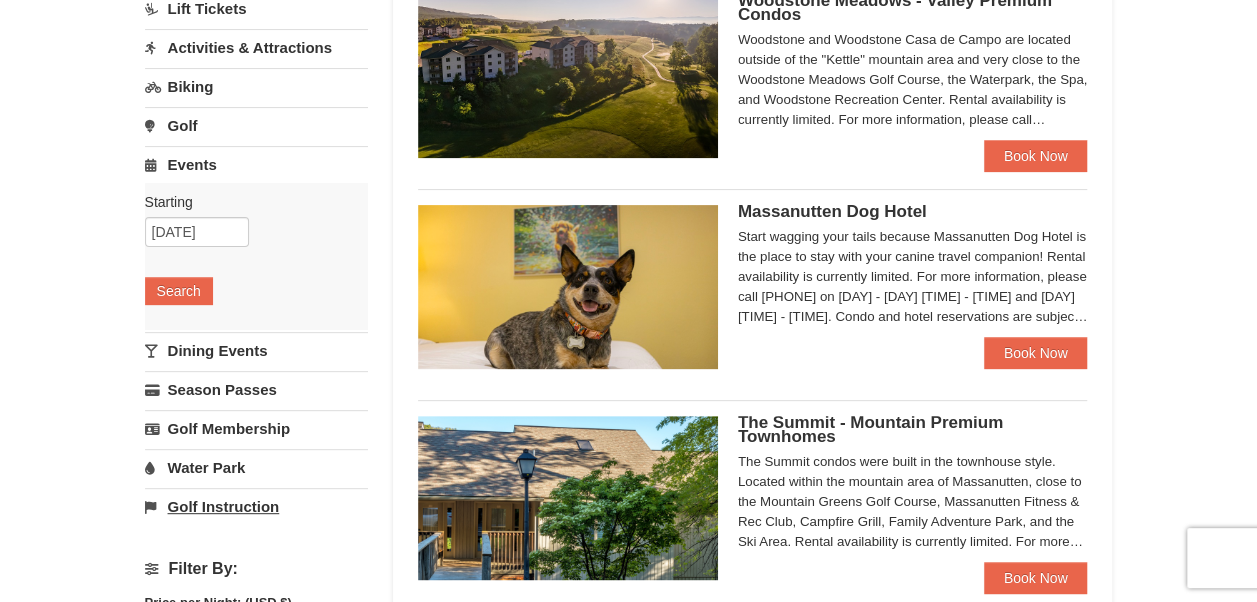 scroll, scrollTop: 213, scrollLeft: 0, axis: vertical 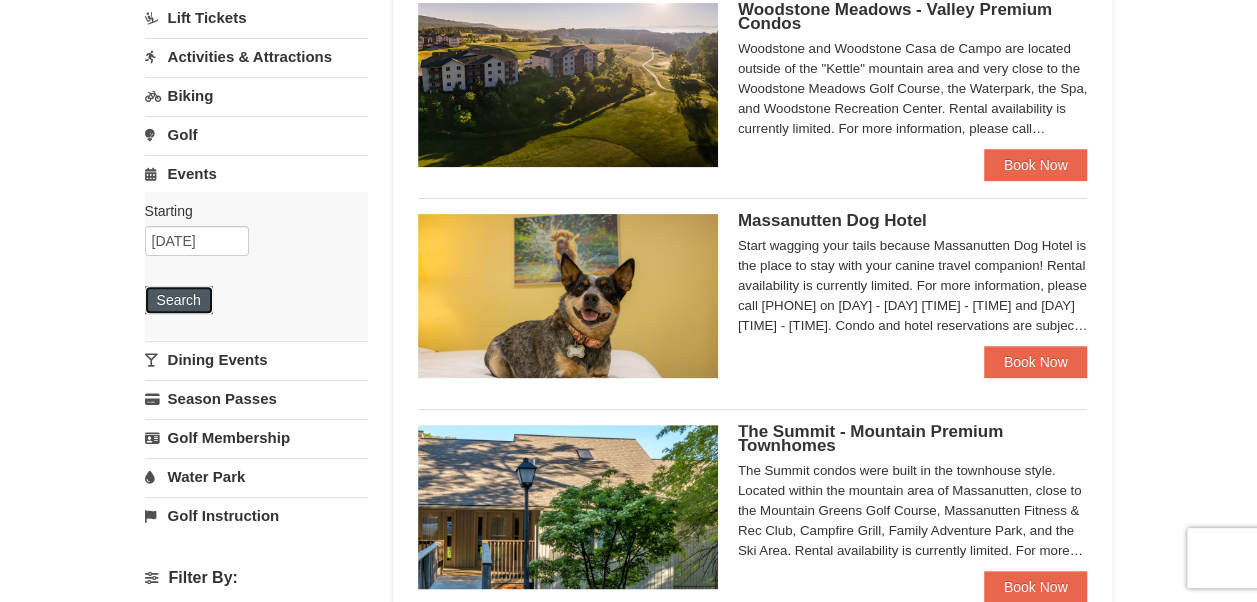 click on "Search" at bounding box center [179, 300] 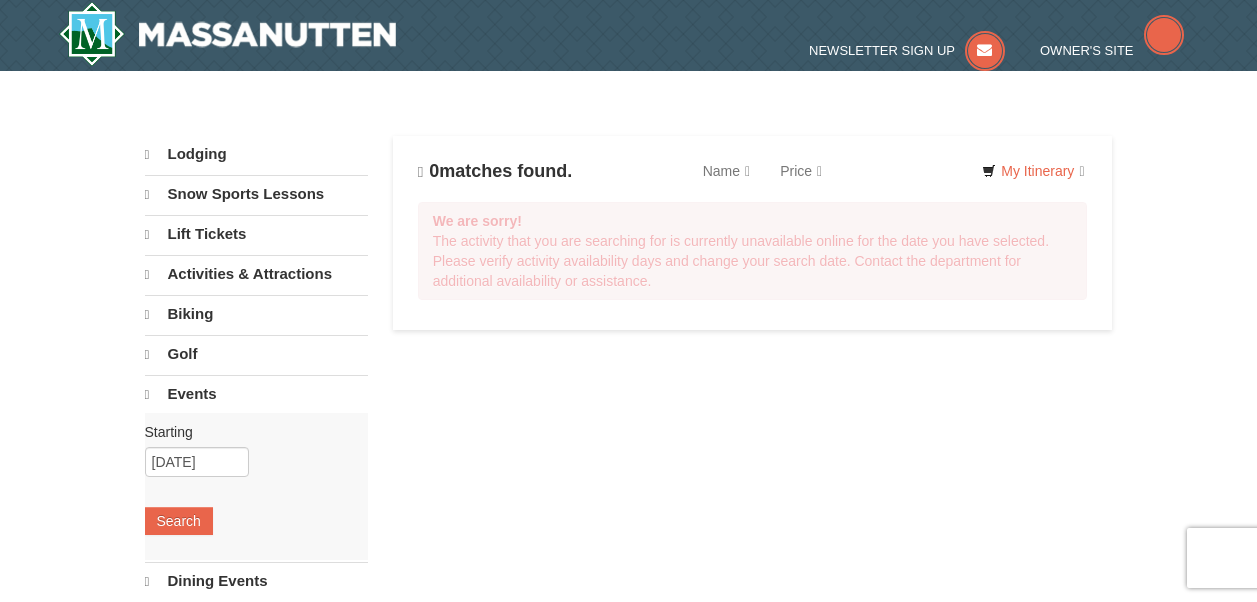 scroll, scrollTop: 0, scrollLeft: 0, axis: both 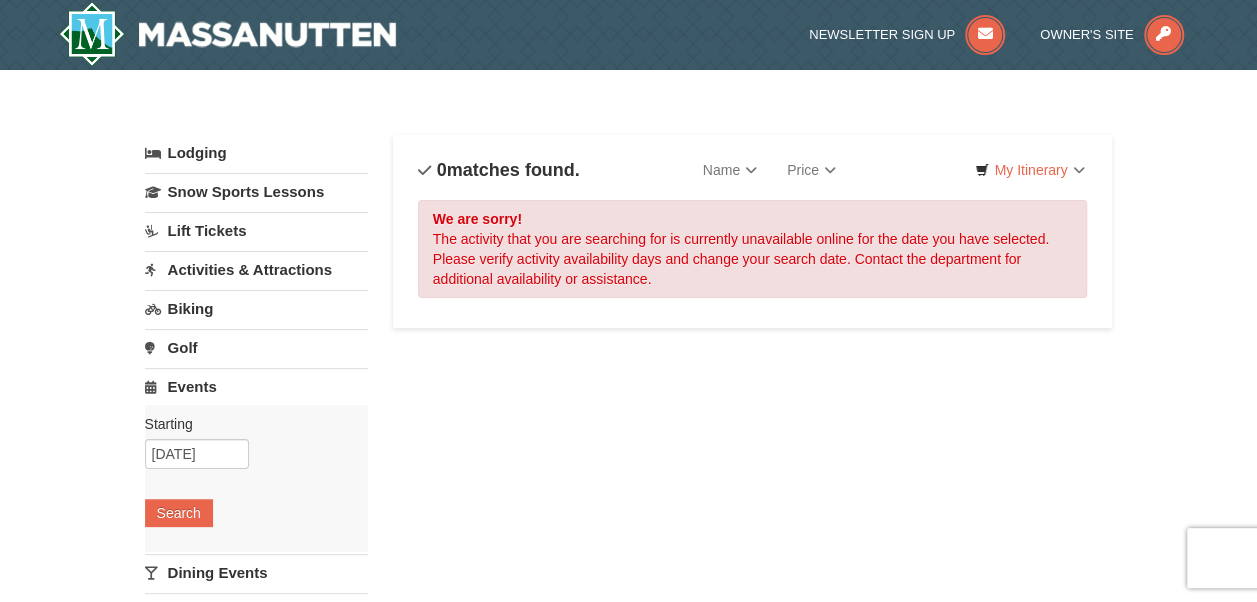click on "Activities & Attractions" at bounding box center (256, 269) 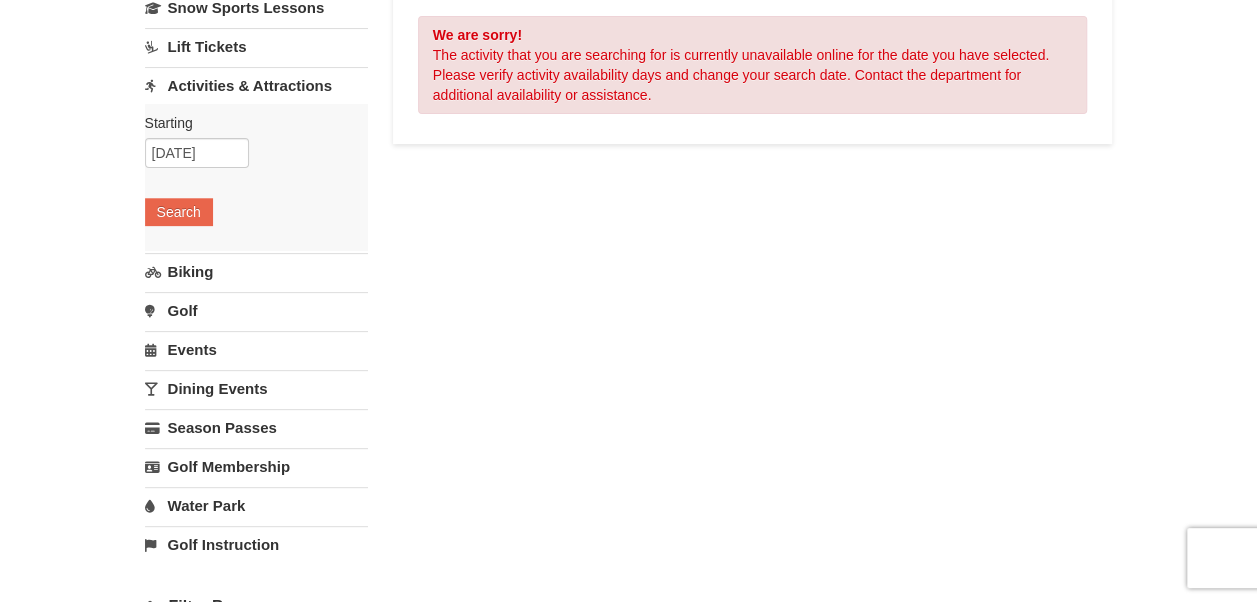 scroll, scrollTop: 209, scrollLeft: 0, axis: vertical 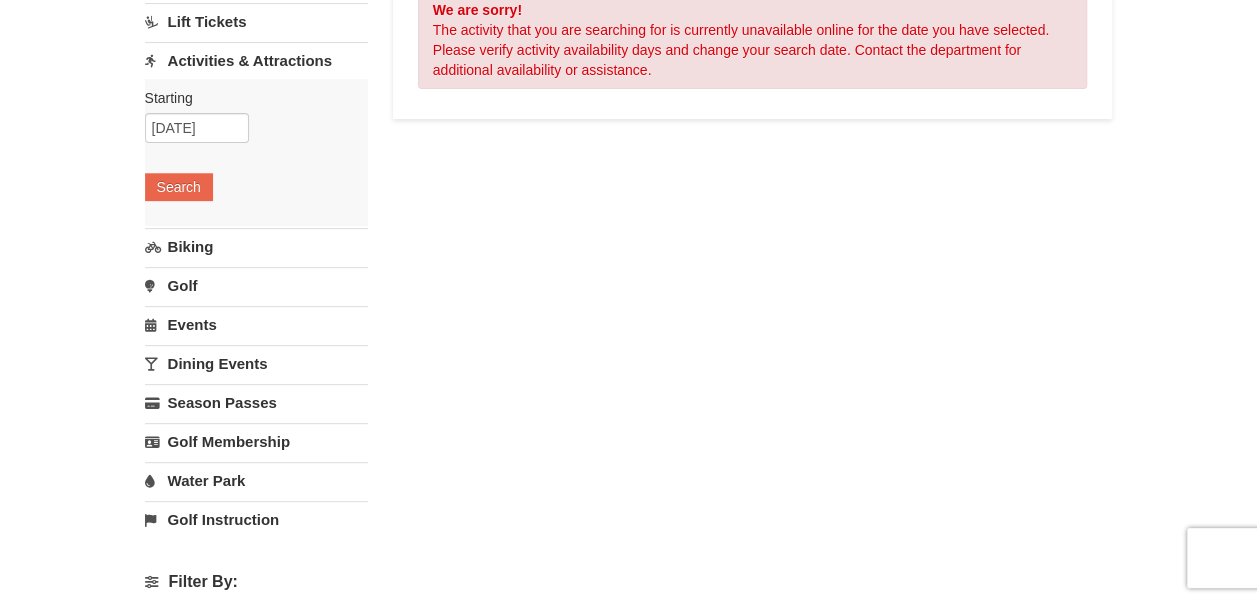 click on "Events" at bounding box center (256, 324) 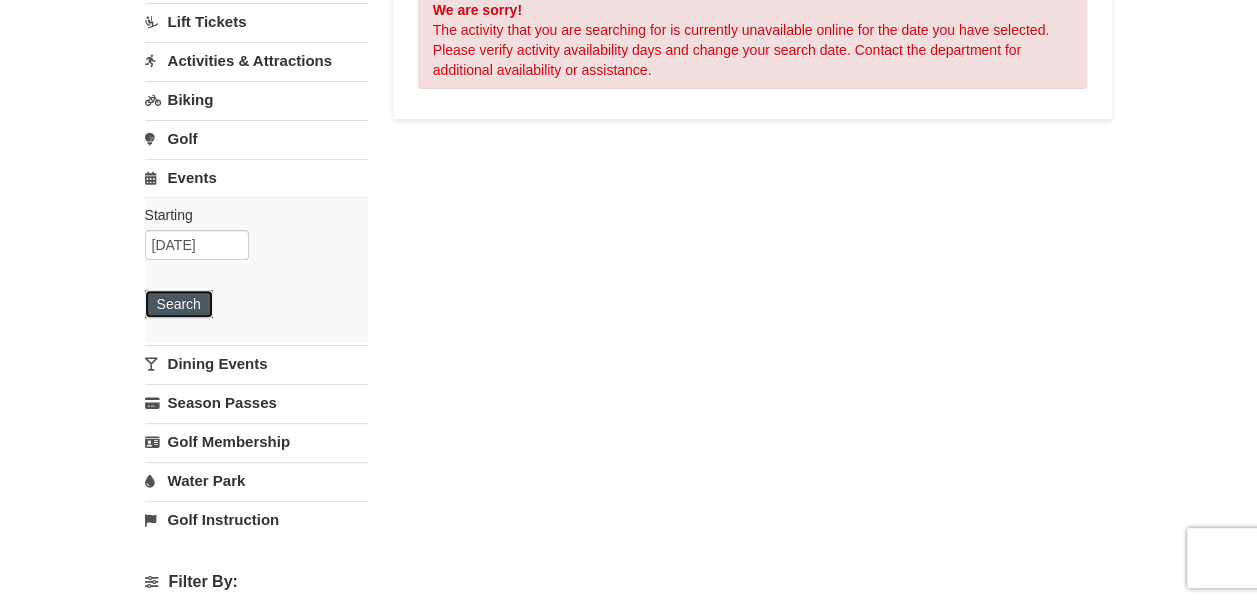 click on "Search" at bounding box center [179, 304] 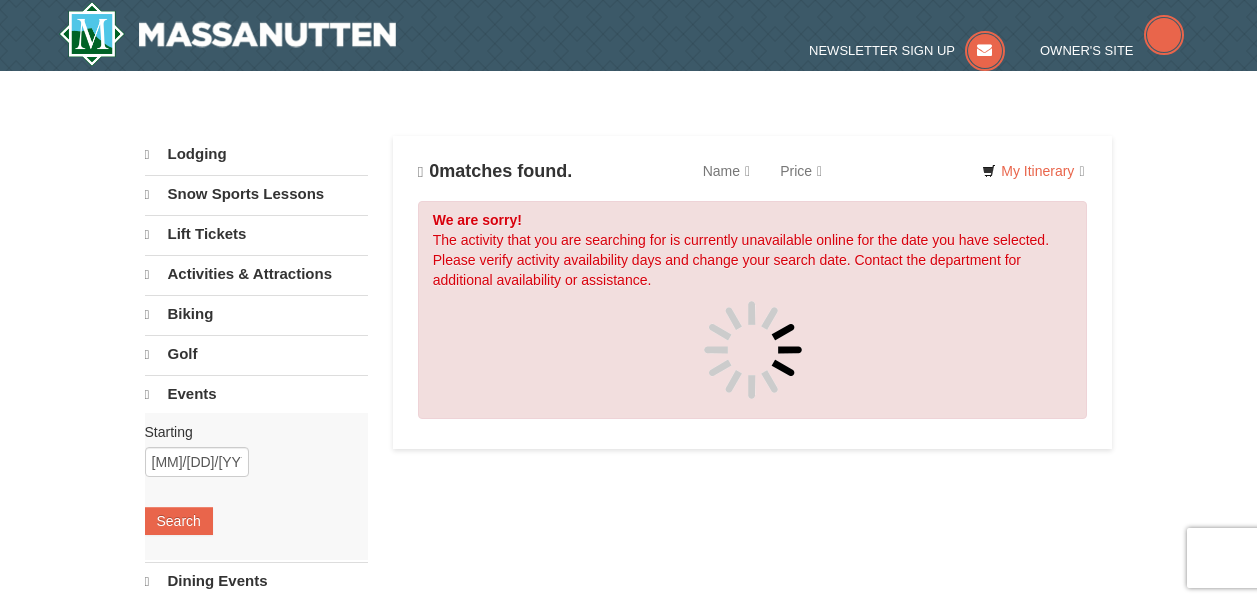 scroll, scrollTop: 0, scrollLeft: 0, axis: both 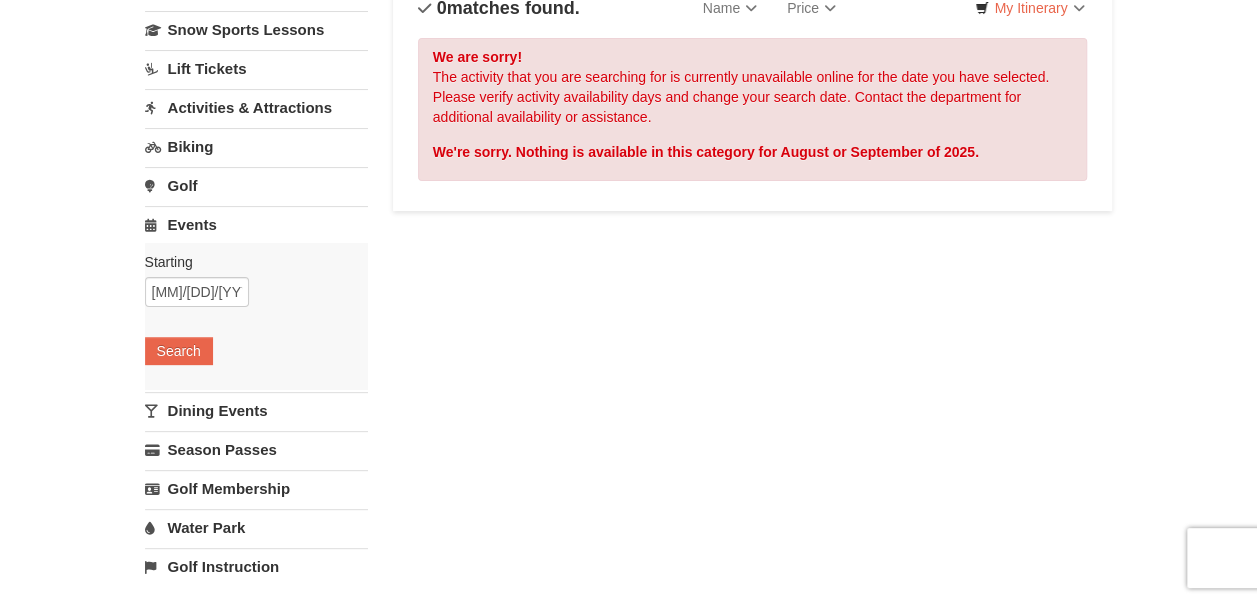 click on "Activities & Attractions" at bounding box center (256, 107) 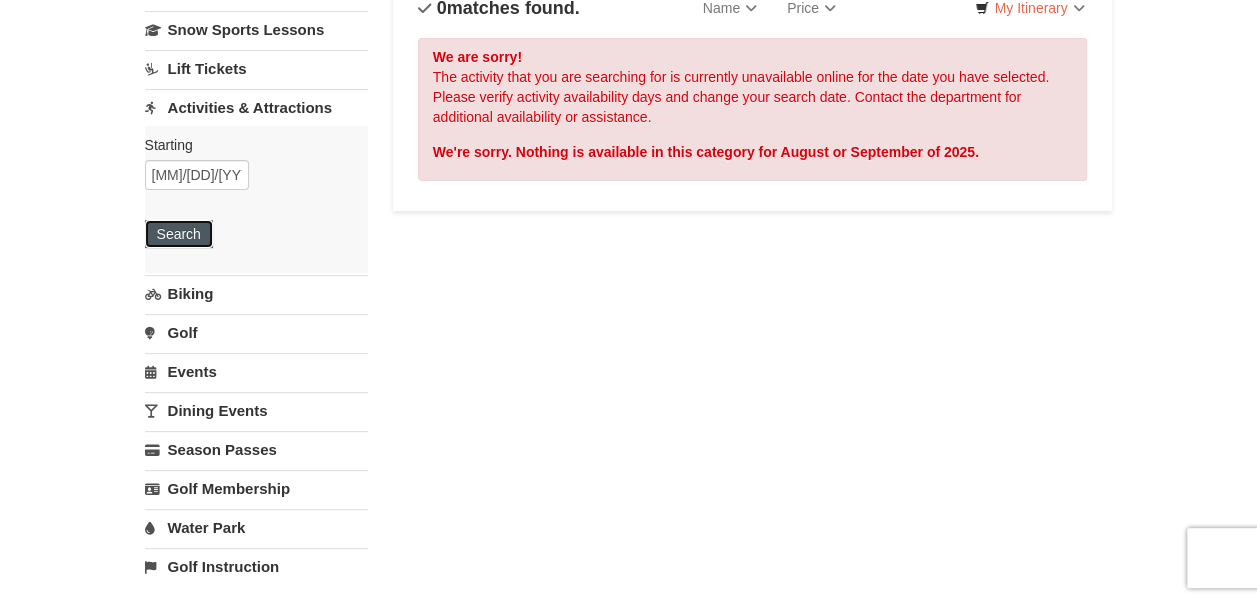 click on "Search" at bounding box center (179, 234) 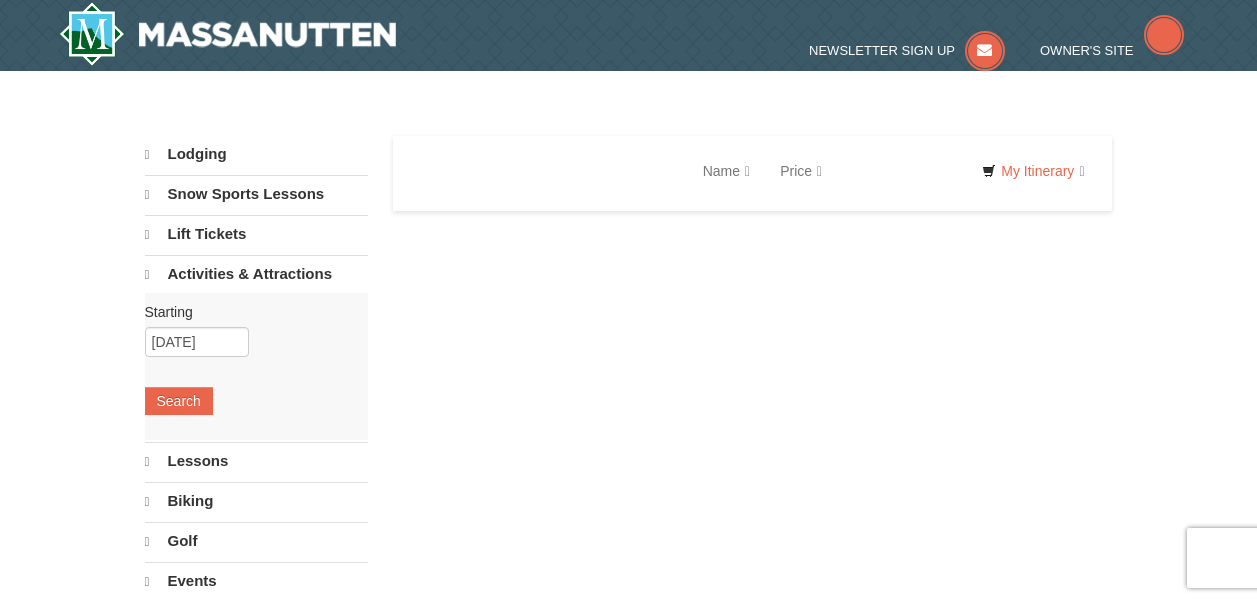 scroll, scrollTop: 0, scrollLeft: 0, axis: both 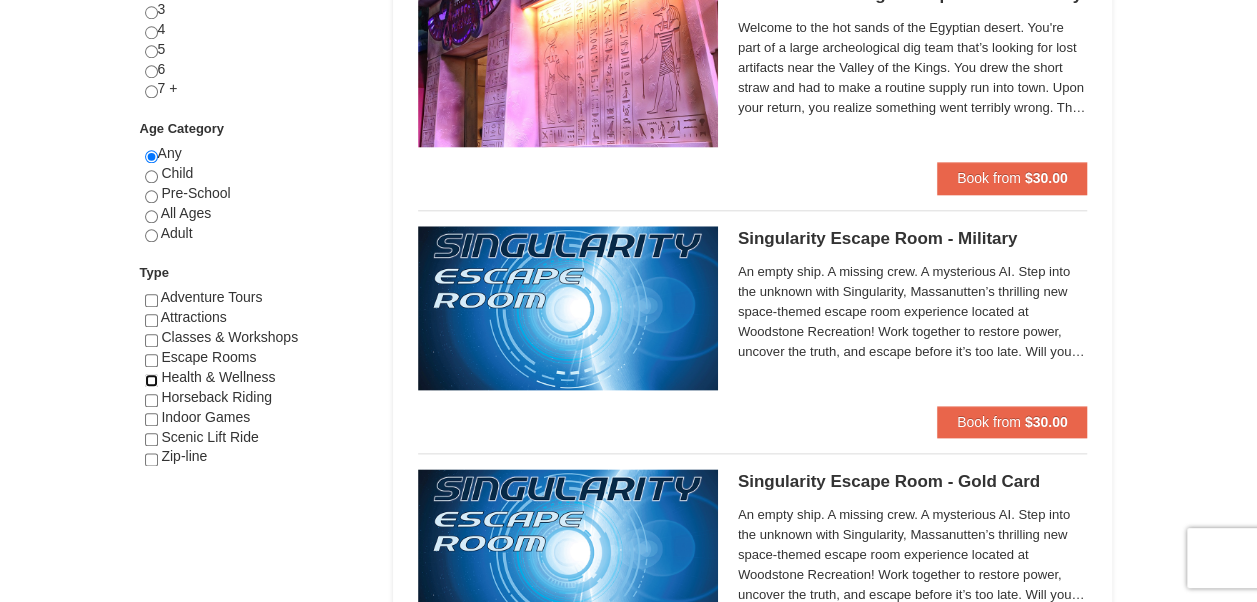 click at bounding box center (151, 380) 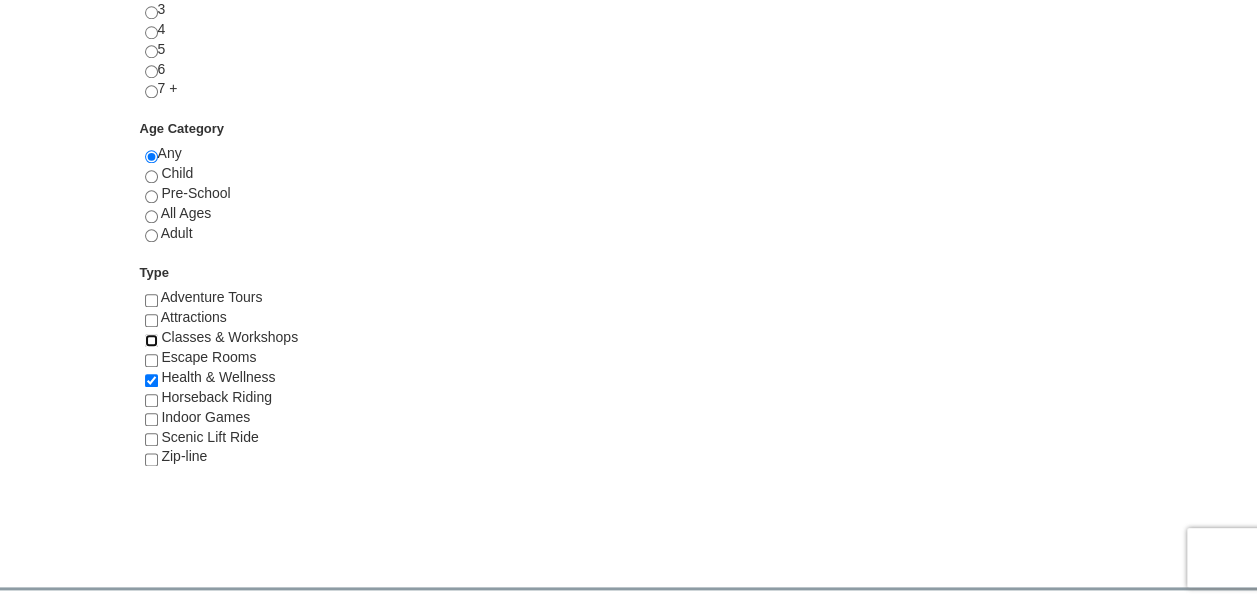 click at bounding box center (151, 340) 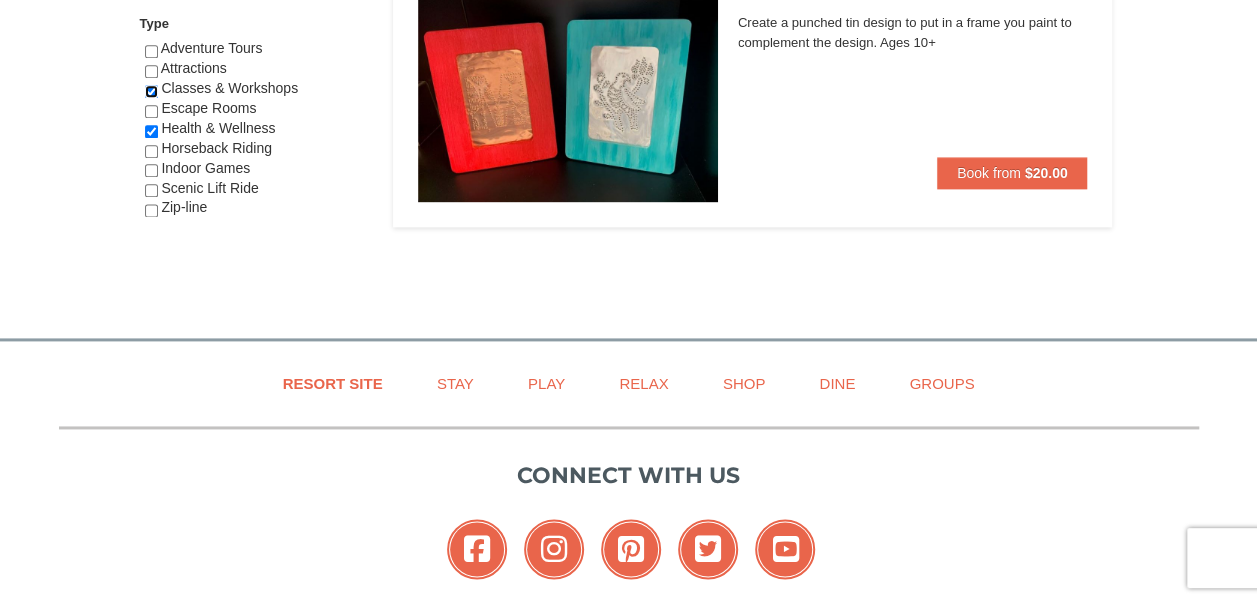scroll, scrollTop: 1219, scrollLeft: 0, axis: vertical 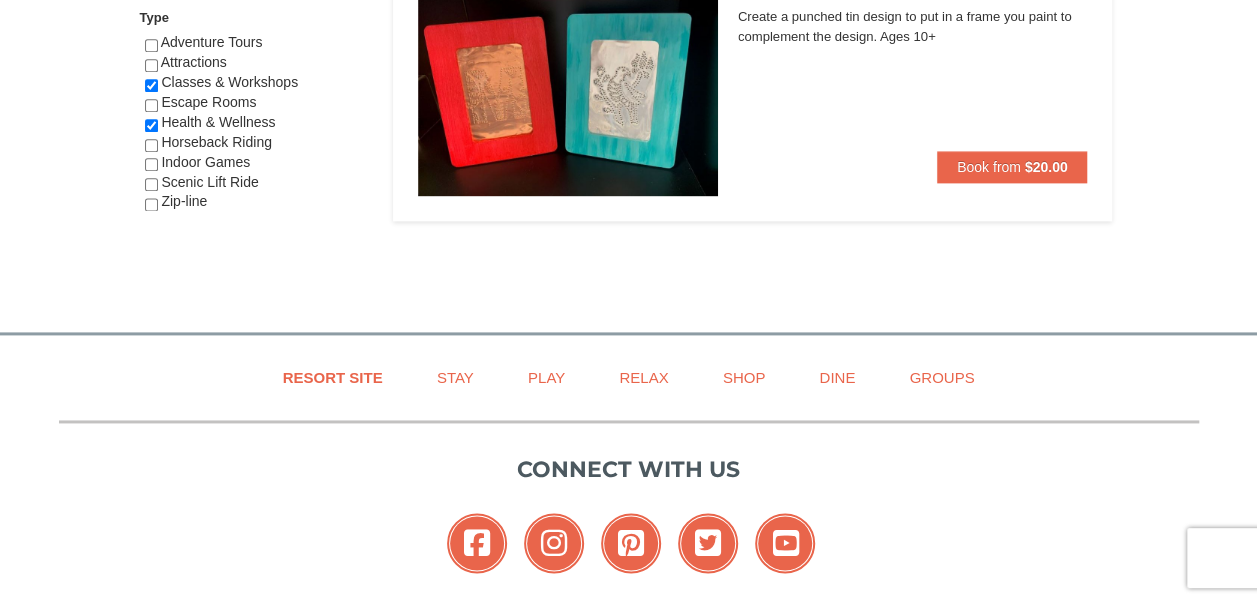 click on "Attractions" at bounding box center (256, 63) 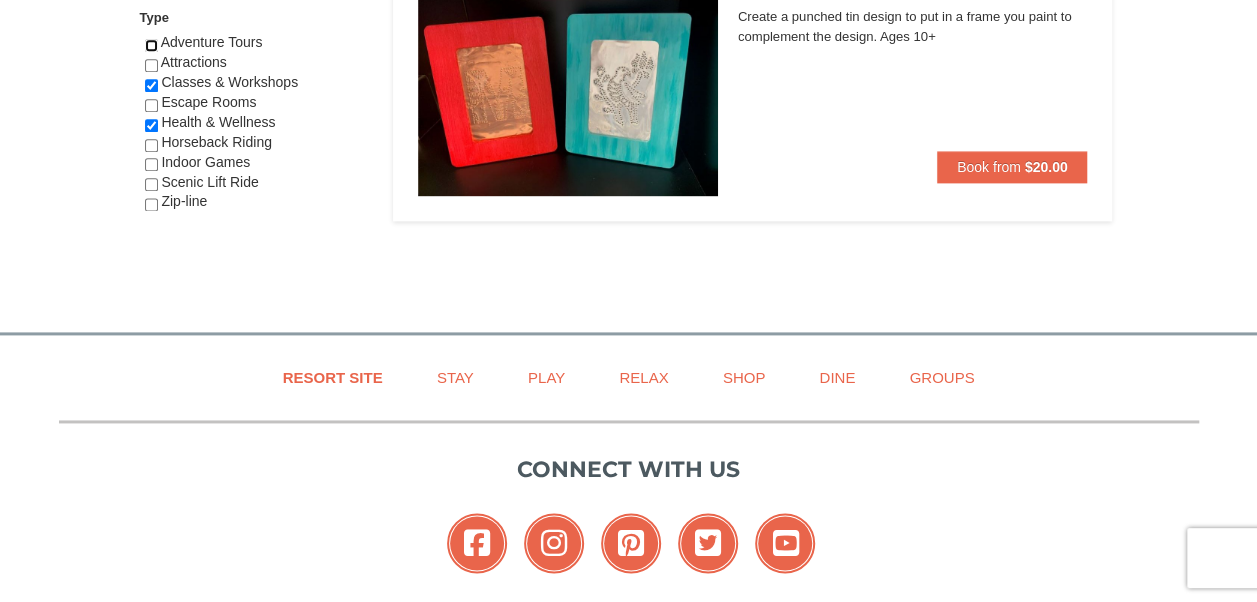 click at bounding box center [151, 45] 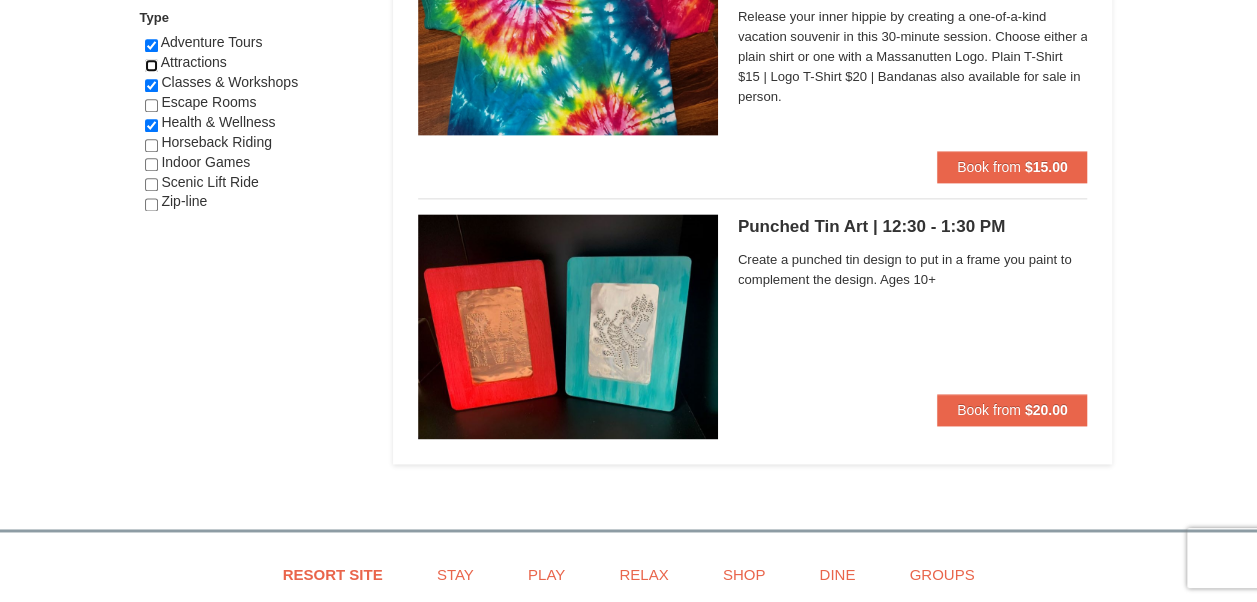 click at bounding box center (151, 65) 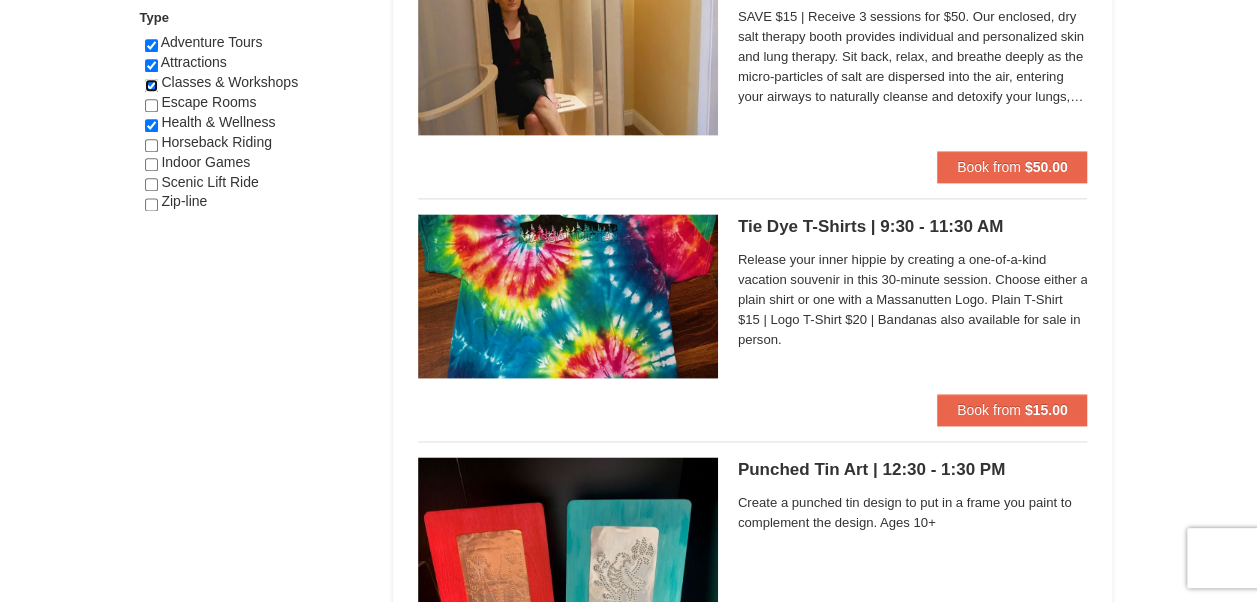 click at bounding box center [151, 85] 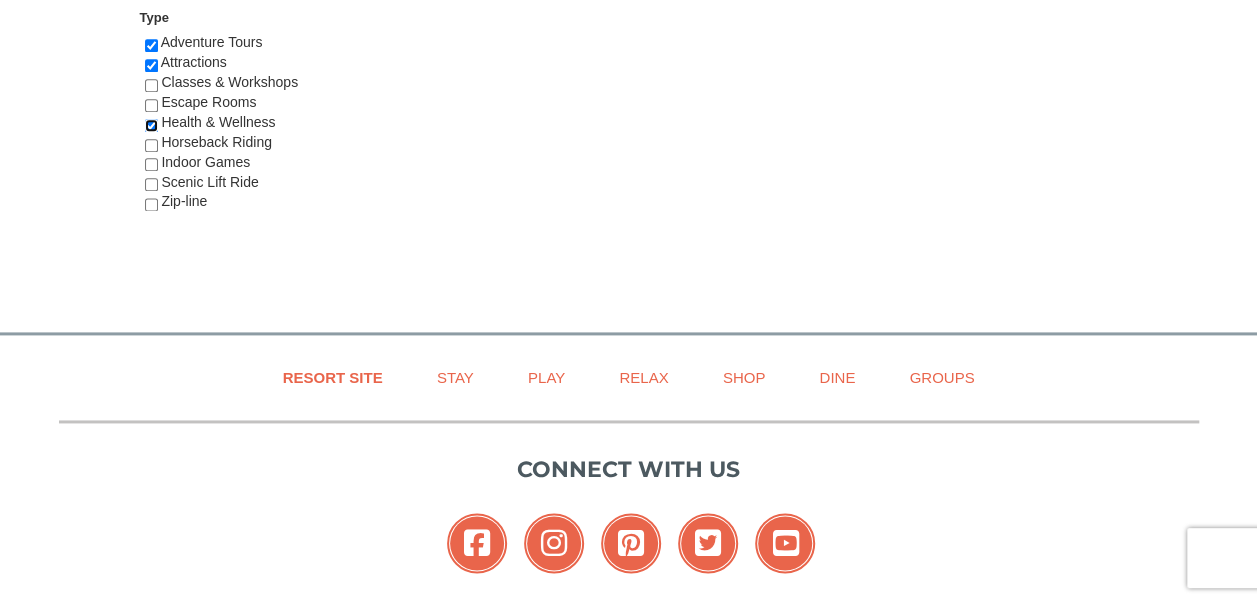 click at bounding box center [151, 125] 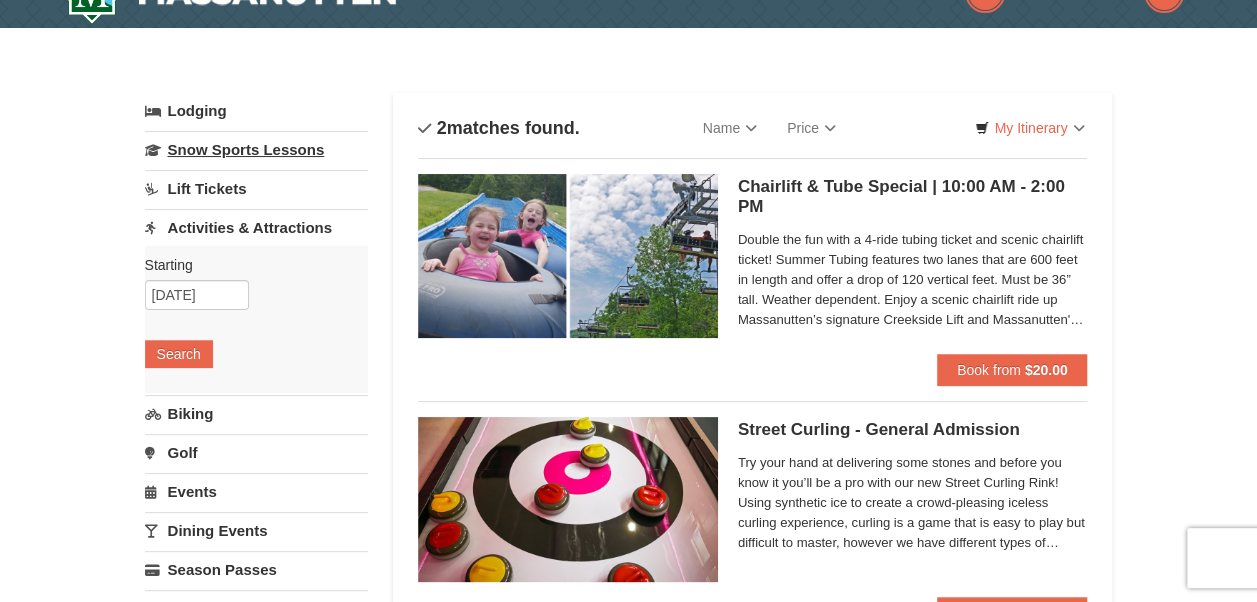 scroll, scrollTop: 0, scrollLeft: 0, axis: both 